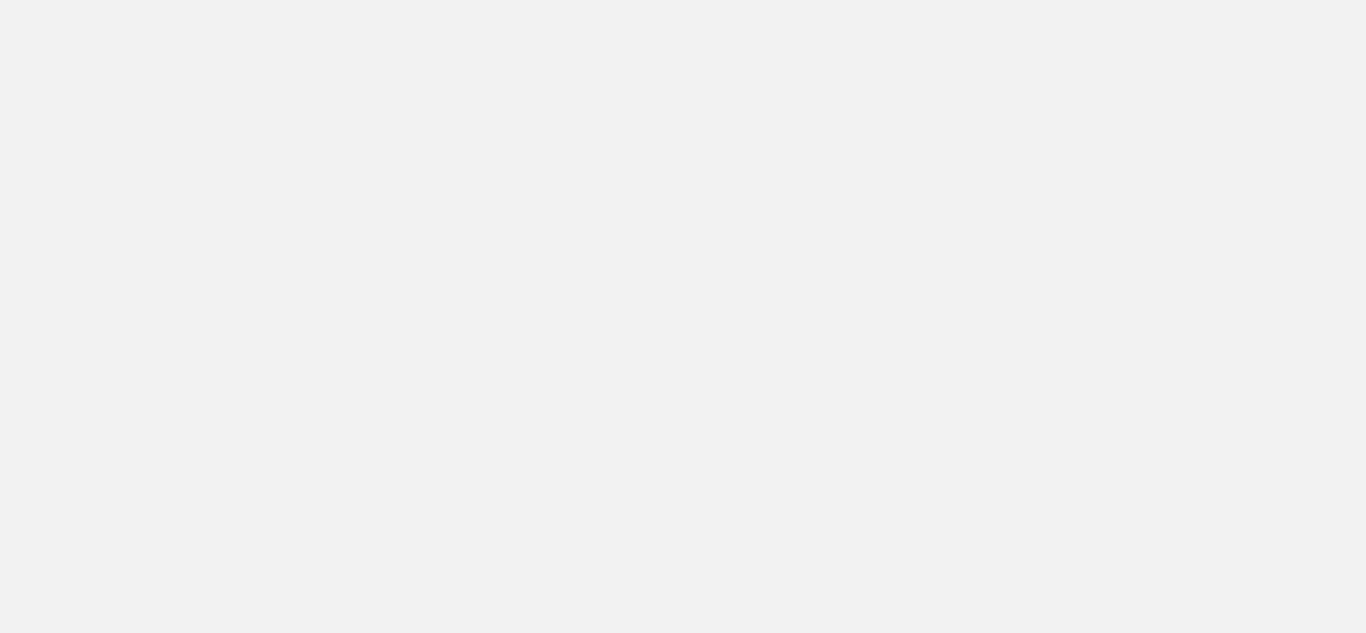 scroll, scrollTop: 0, scrollLeft: 0, axis: both 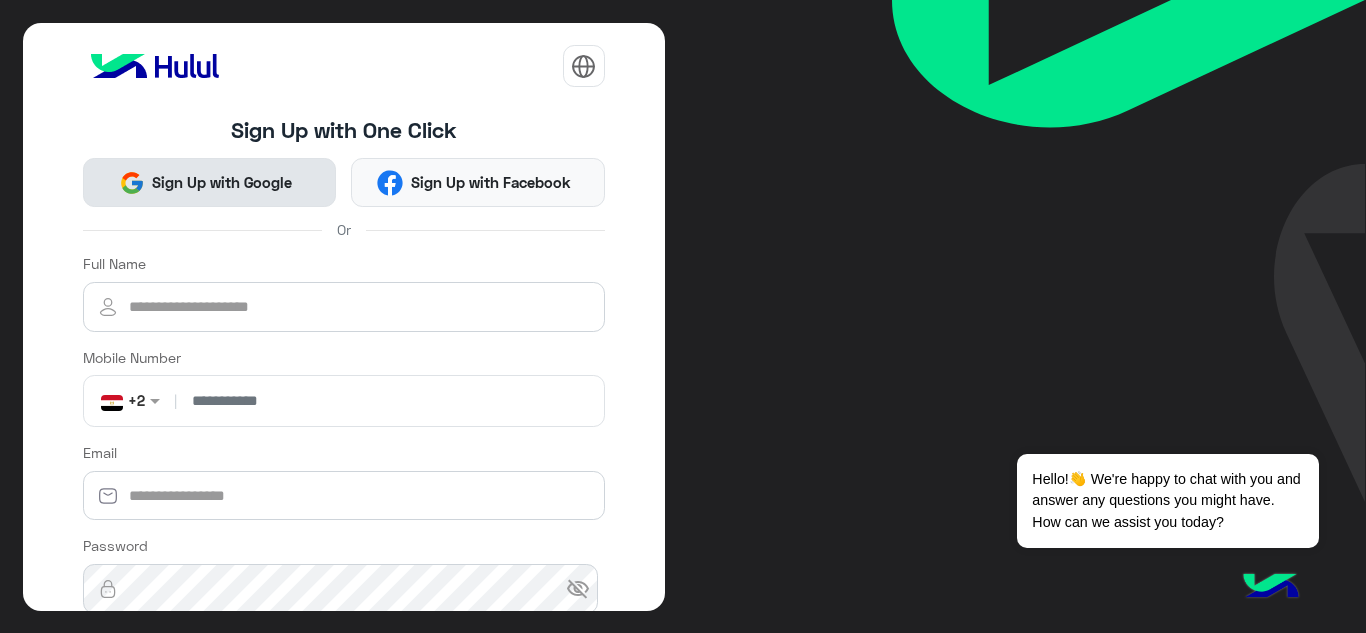 click on "Sign Up with Google" 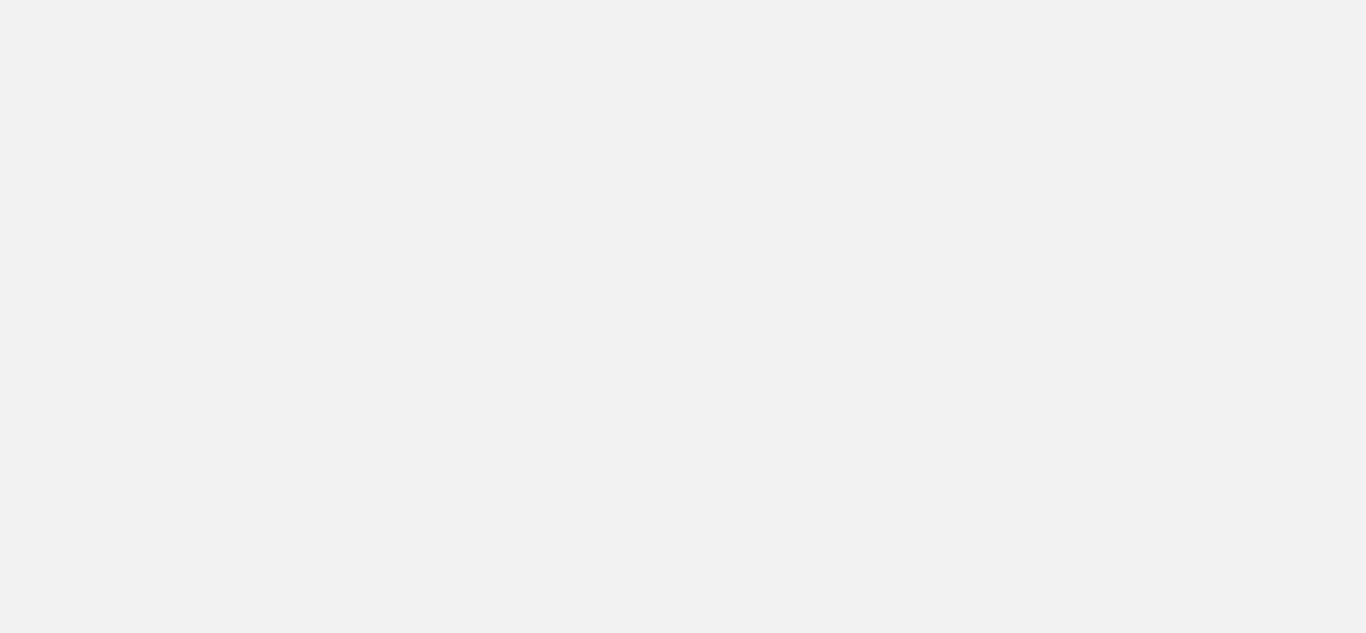 scroll, scrollTop: 0, scrollLeft: 0, axis: both 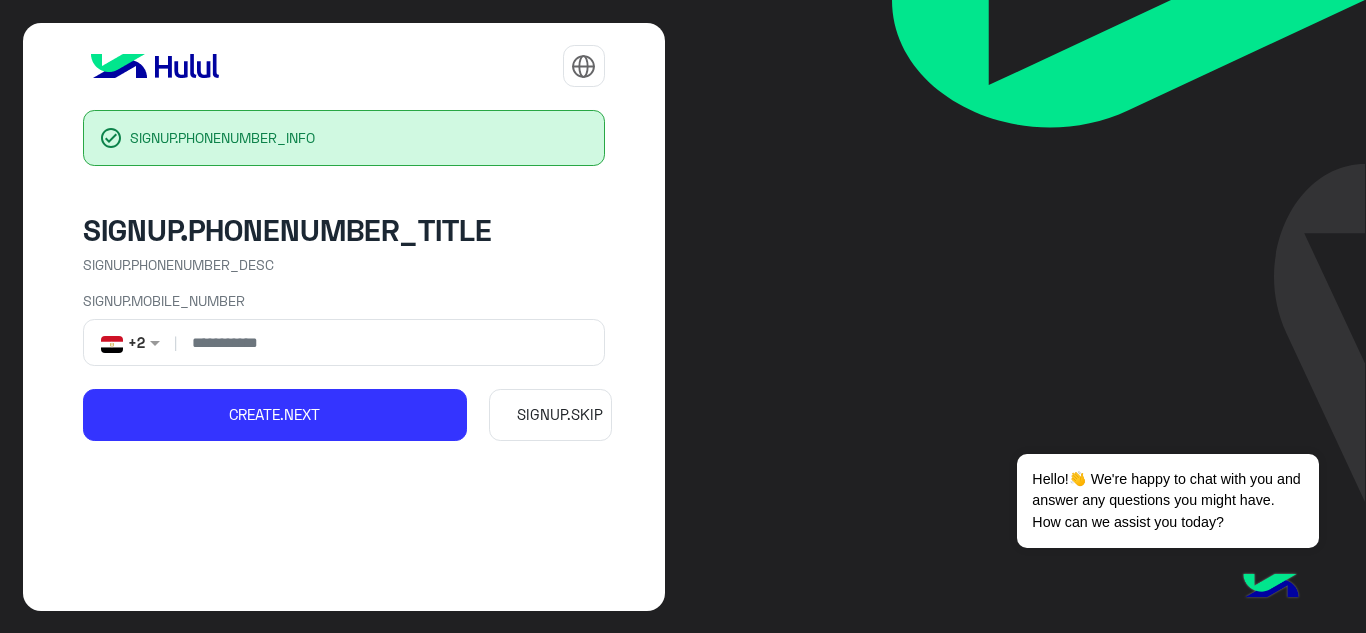 click 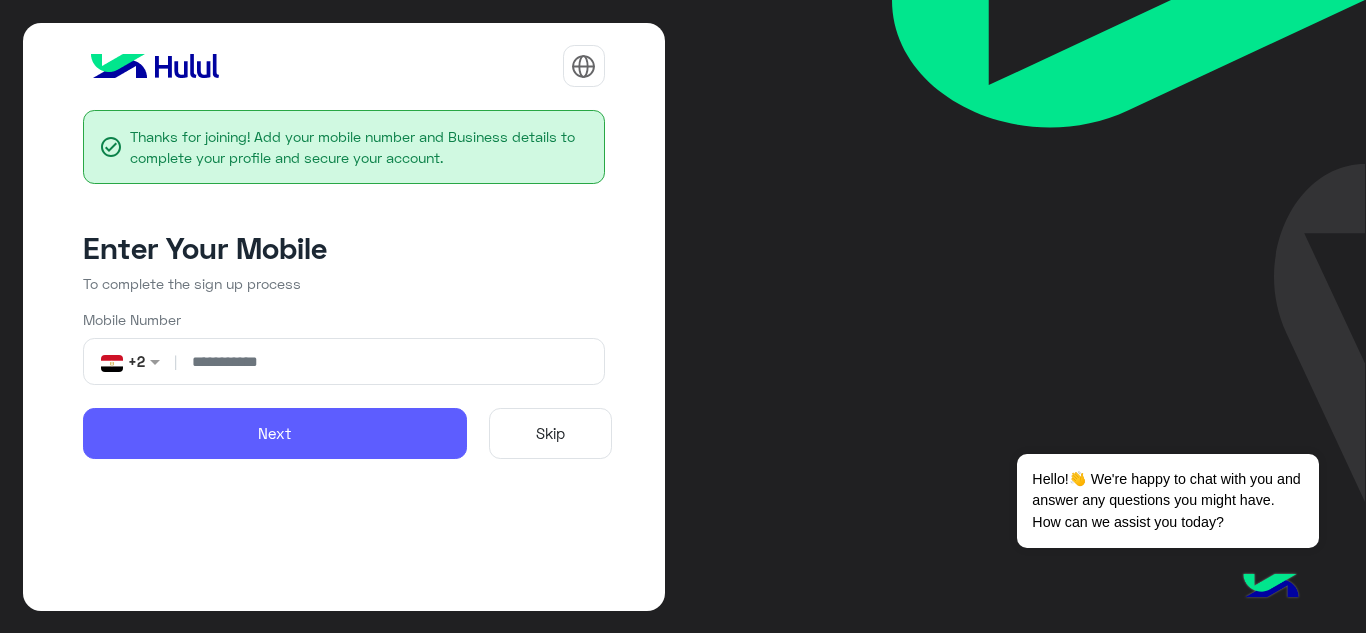 type on "**********" 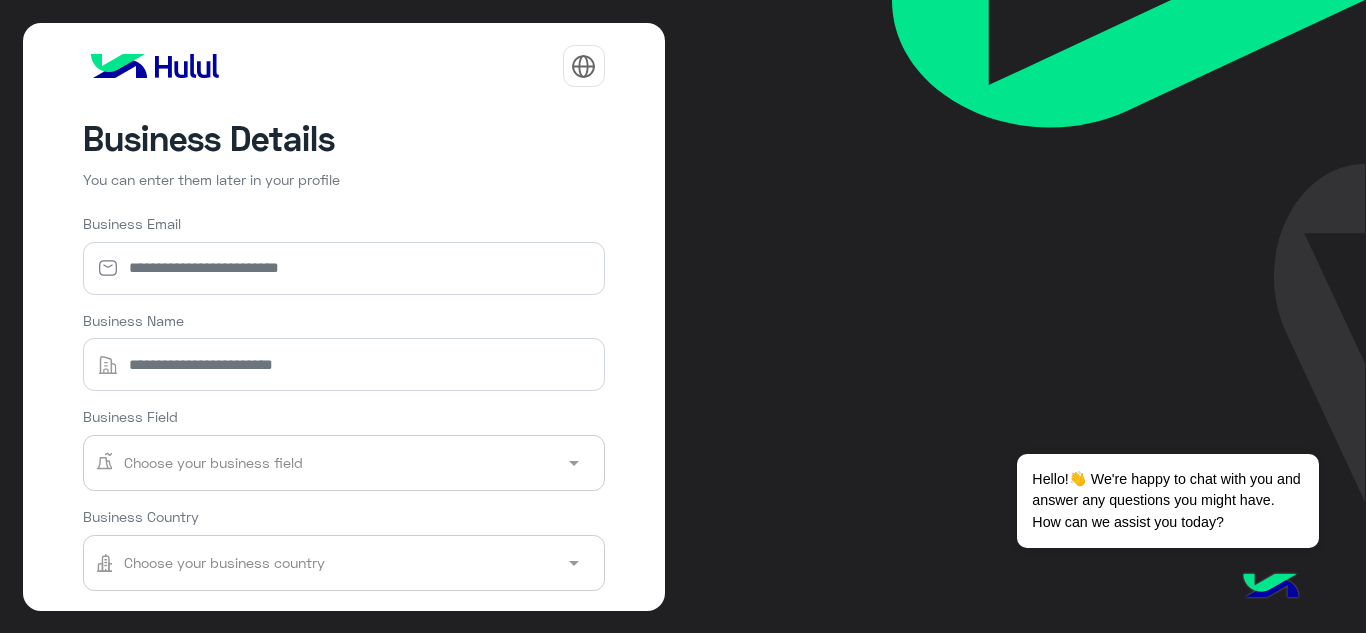 scroll, scrollTop: 199, scrollLeft: 0, axis: vertical 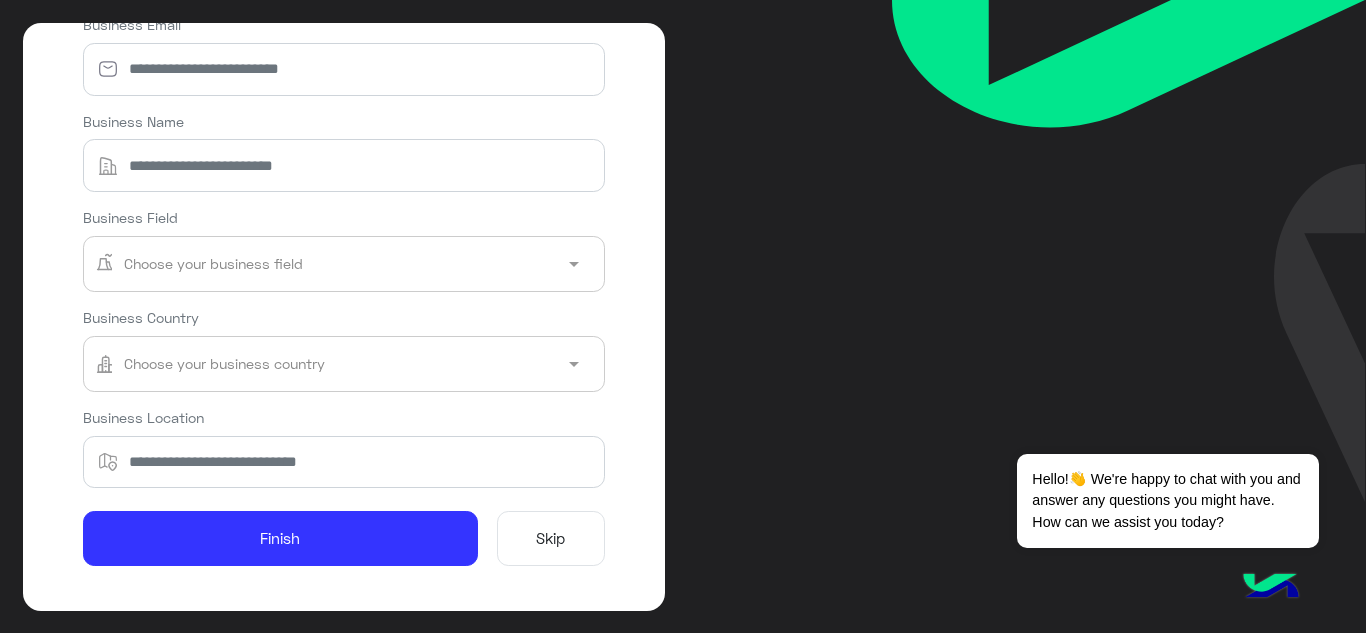 click on "Skip" 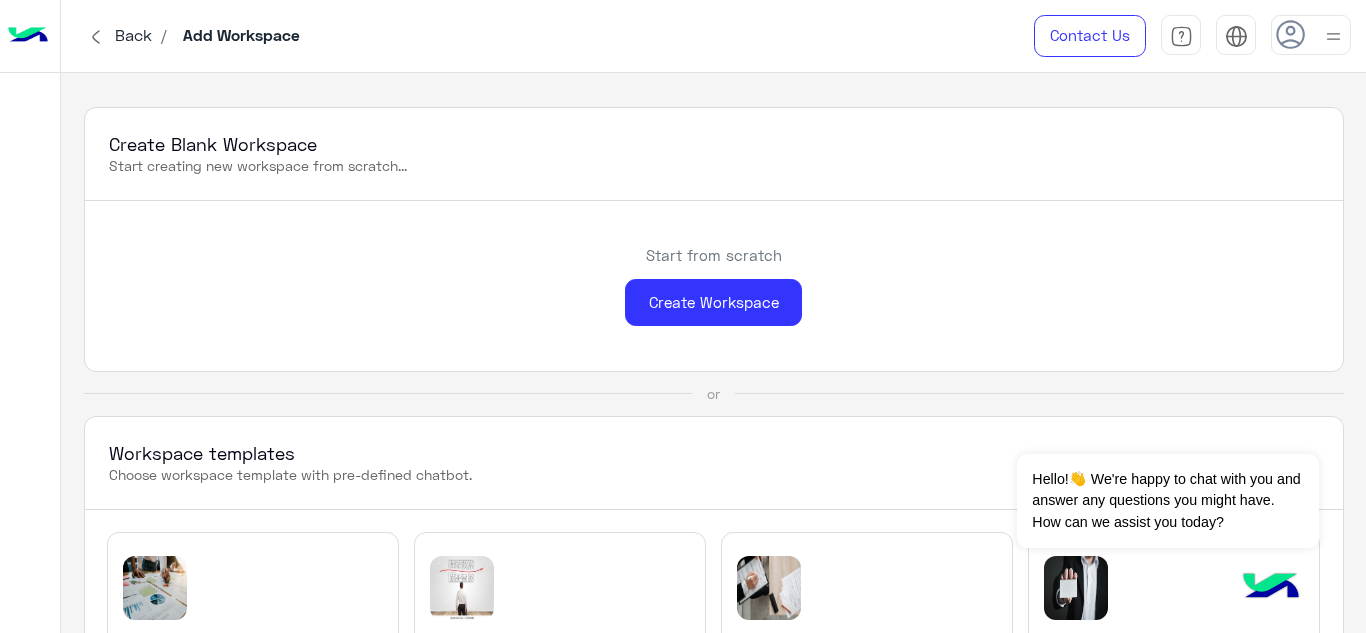 click at bounding box center (1333, 36) 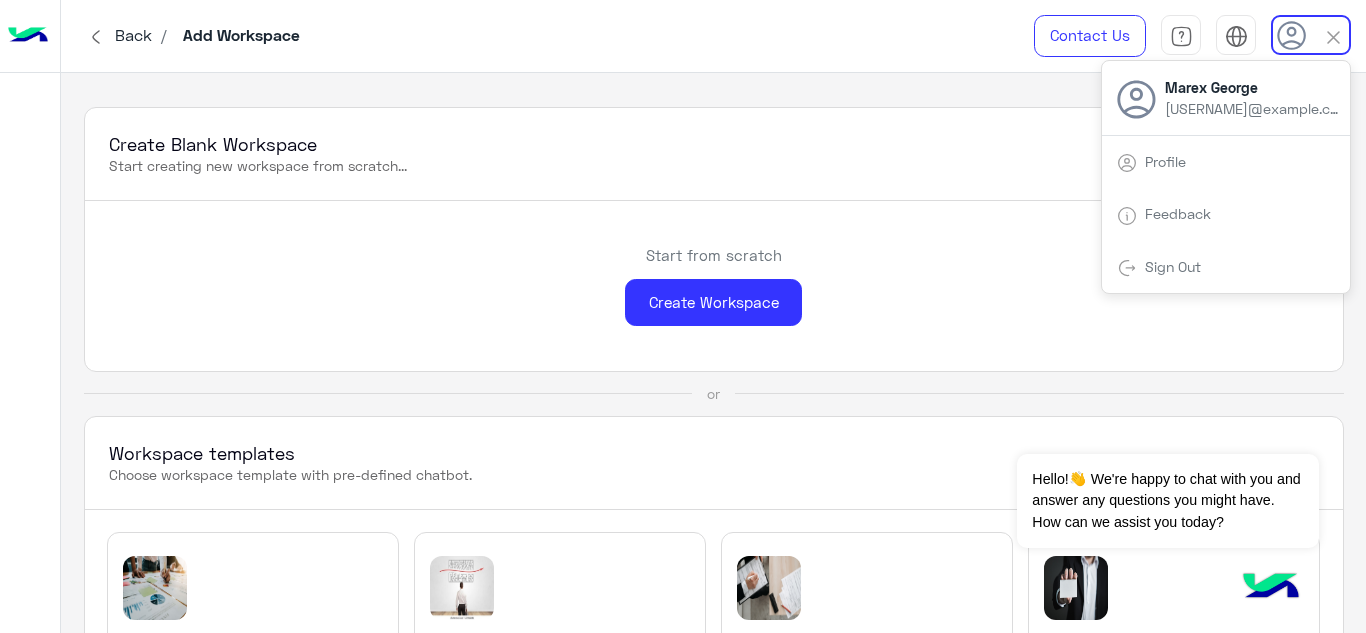 click on "Sign Out" at bounding box center [1226, 267] 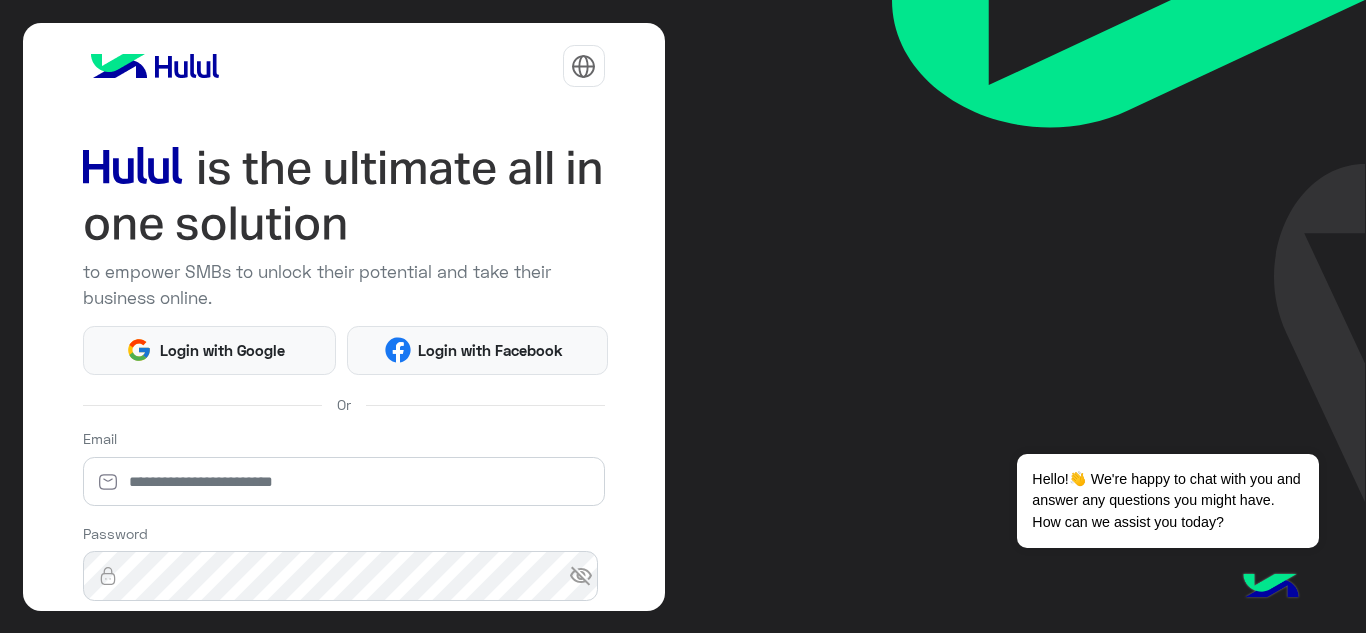 click 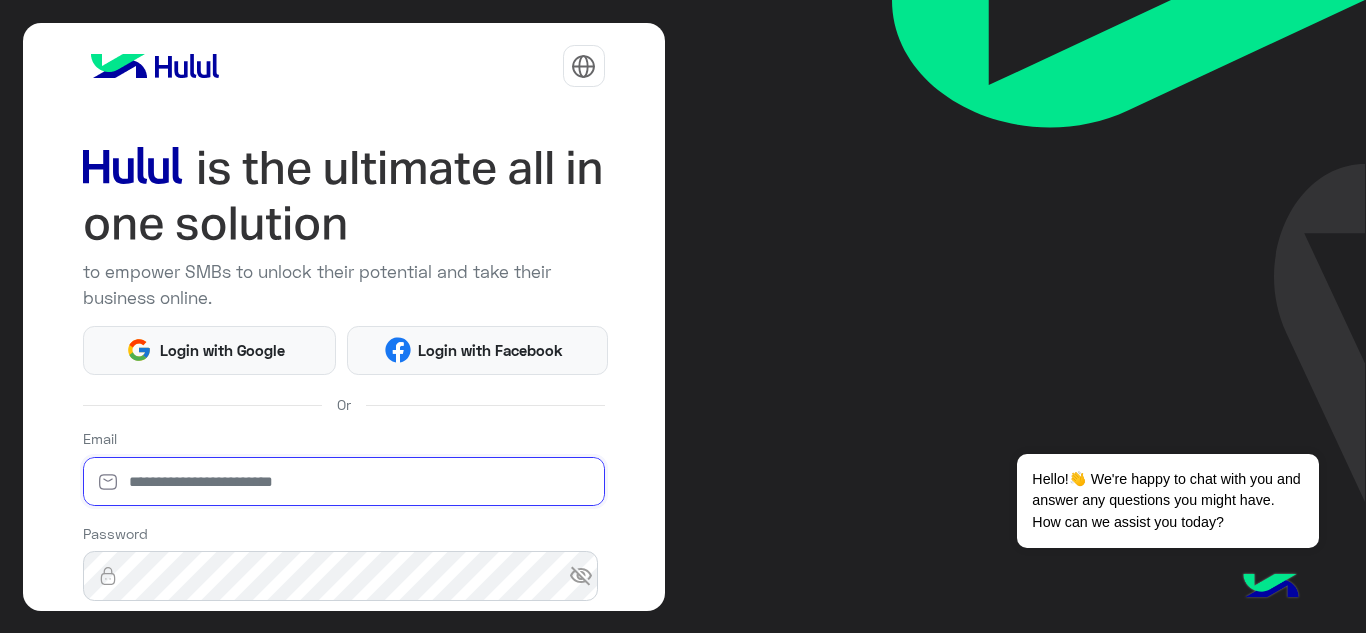 click at bounding box center [344, 482] 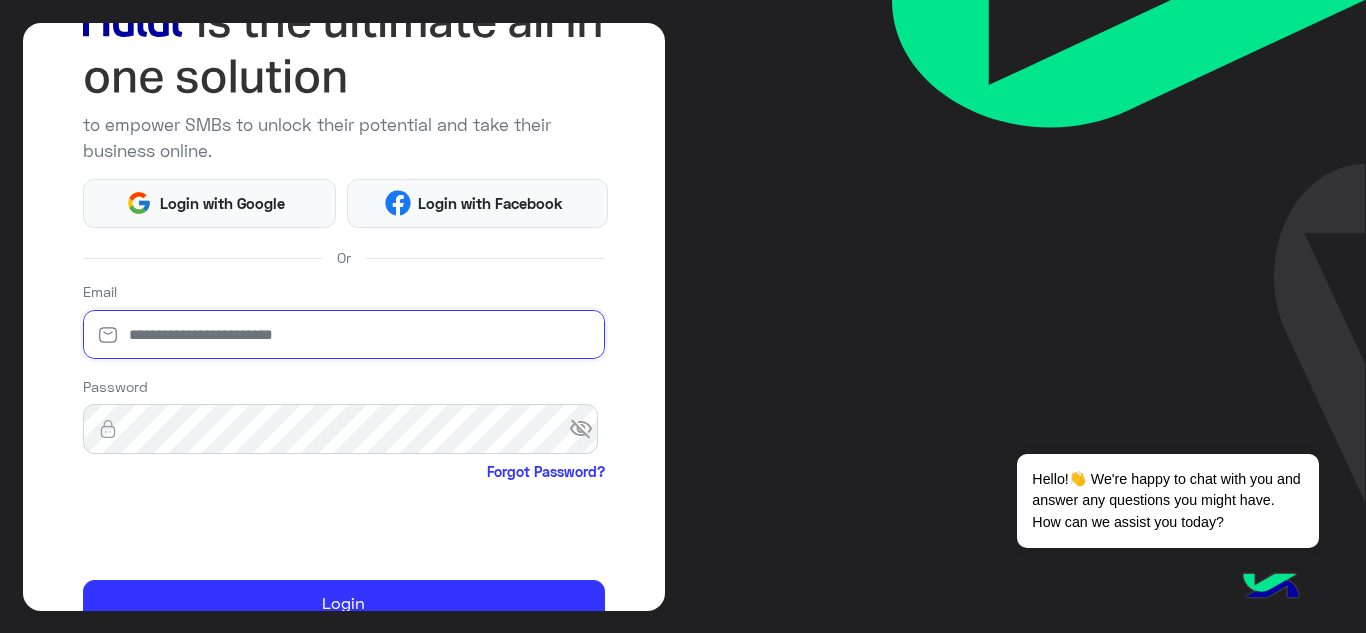 scroll, scrollTop: 212, scrollLeft: 0, axis: vertical 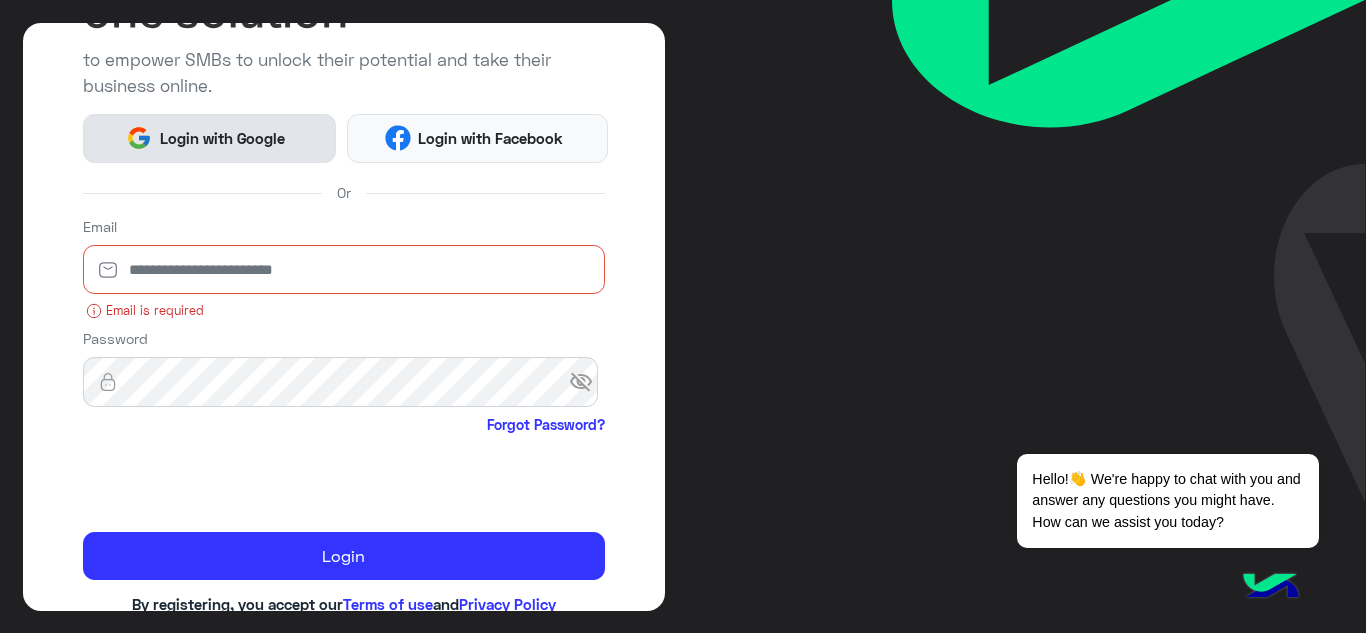 click on "Login with Google" 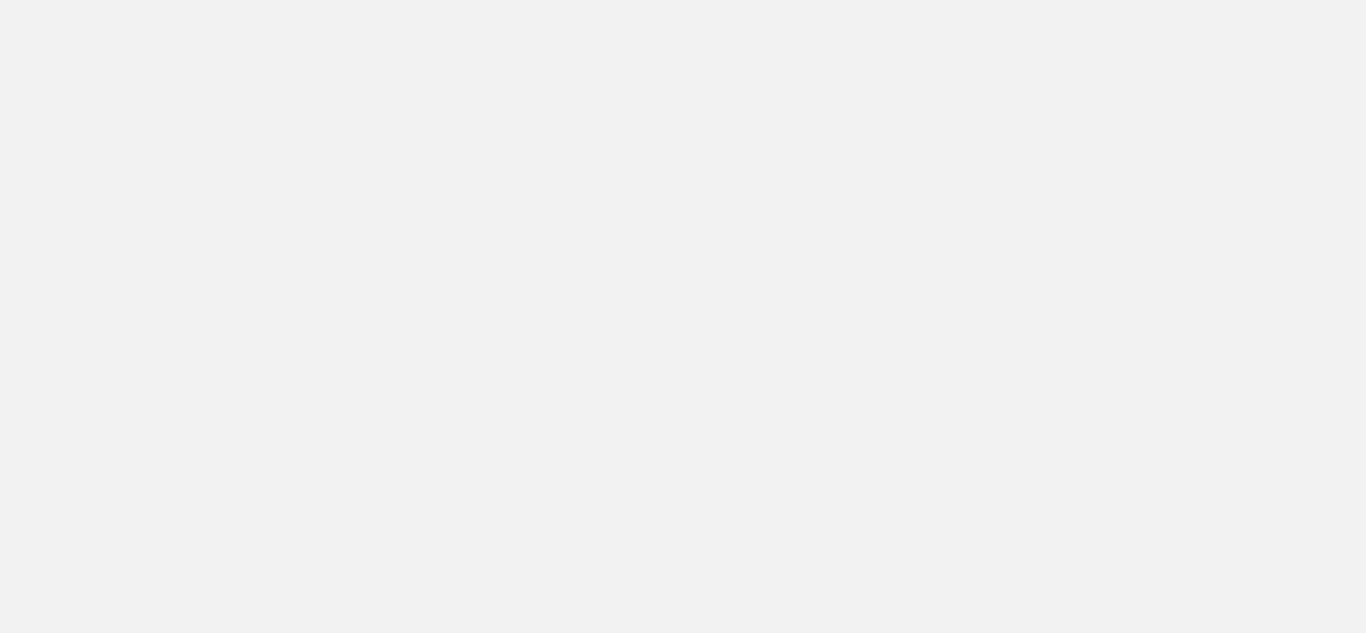 scroll, scrollTop: 0, scrollLeft: 0, axis: both 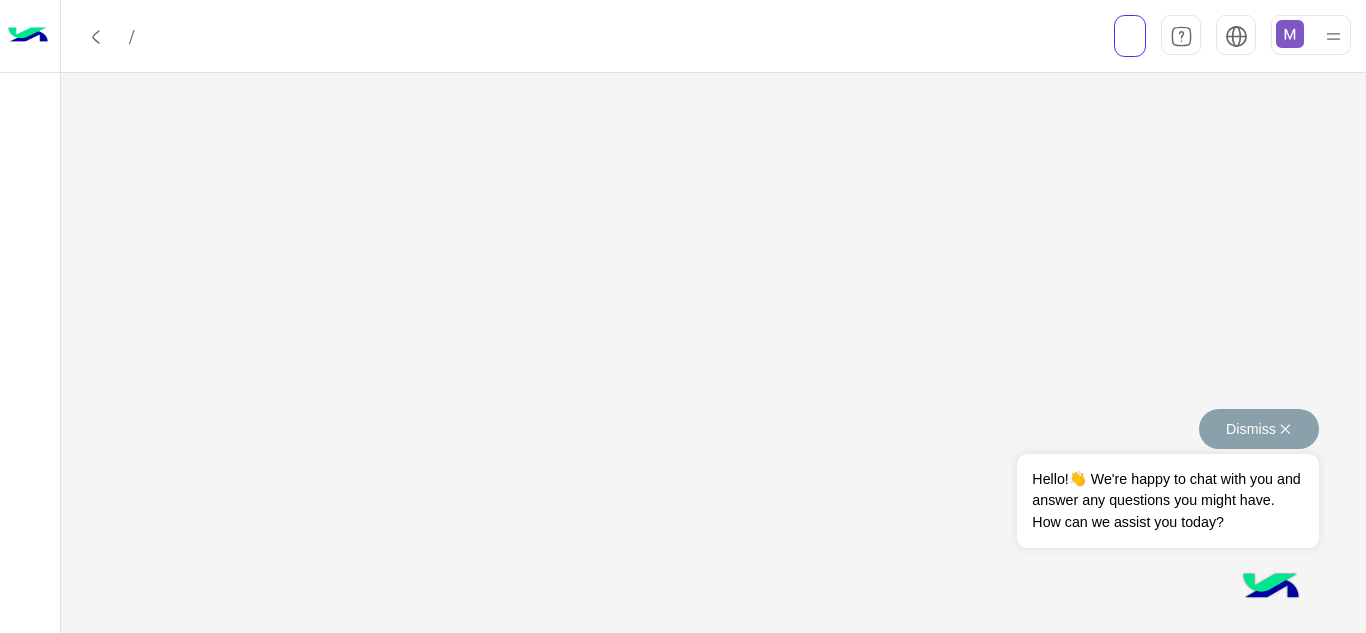 click on "Dismiss ✕" at bounding box center [1259, 429] 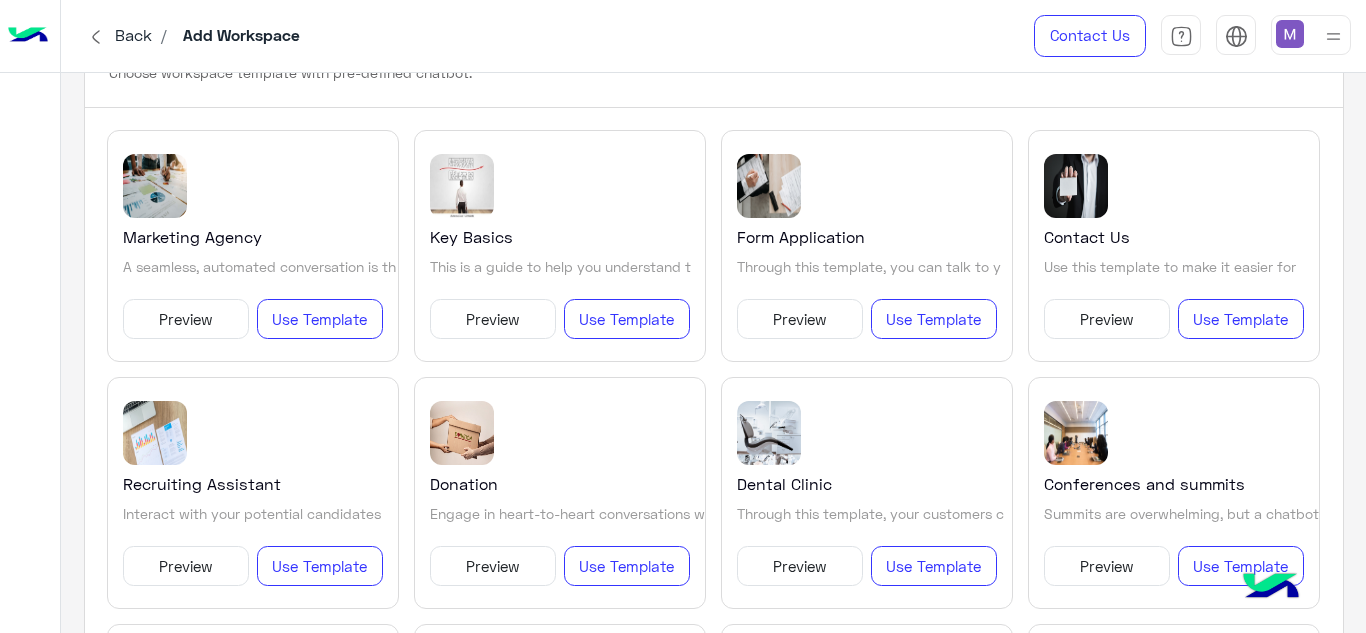 scroll, scrollTop: 0, scrollLeft: 0, axis: both 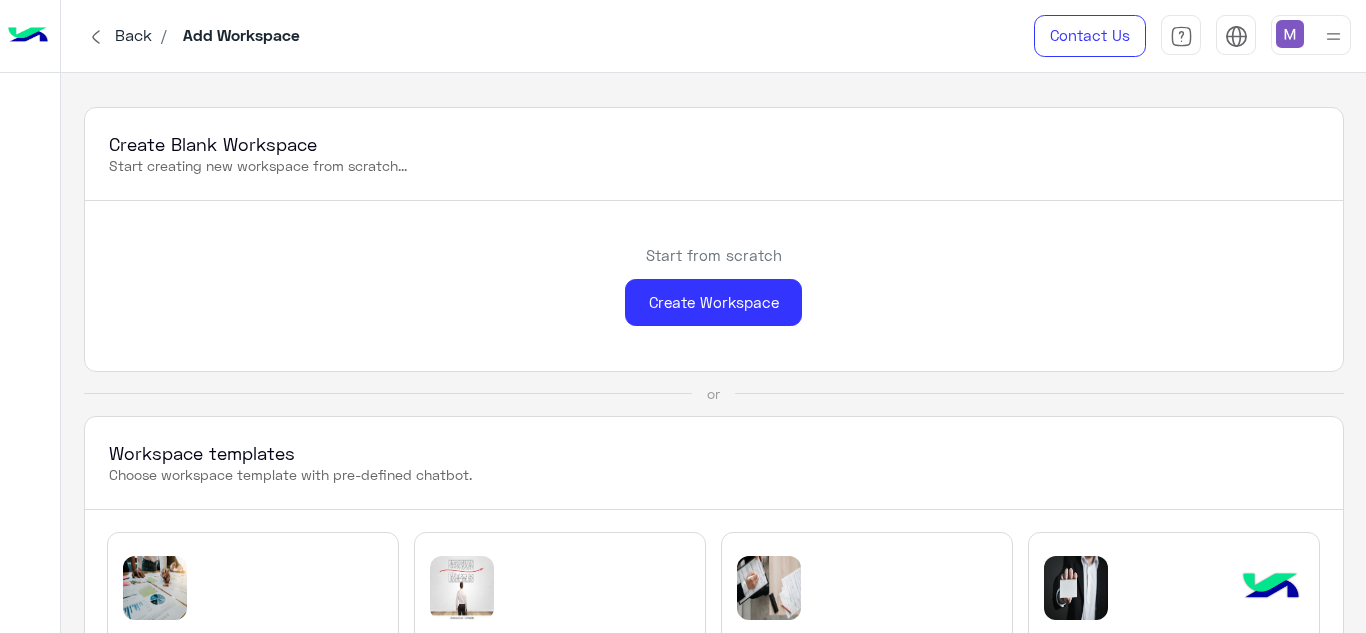 click at bounding box center (96, 37) 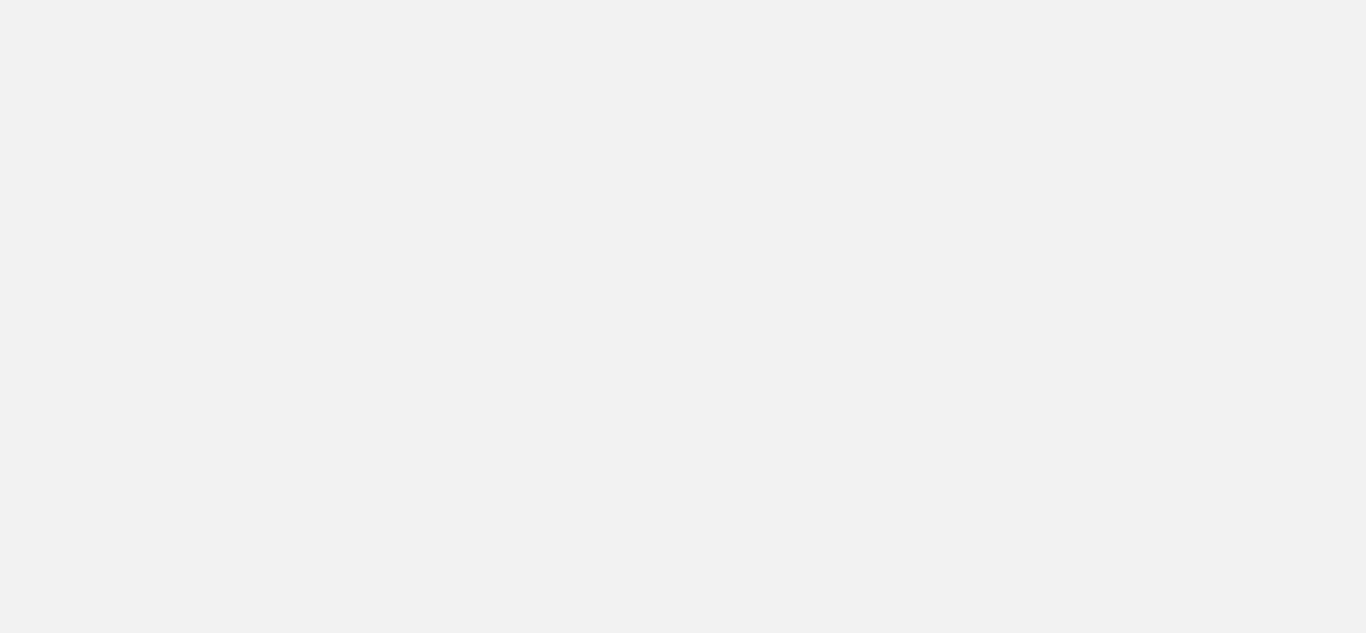 scroll, scrollTop: 0, scrollLeft: 0, axis: both 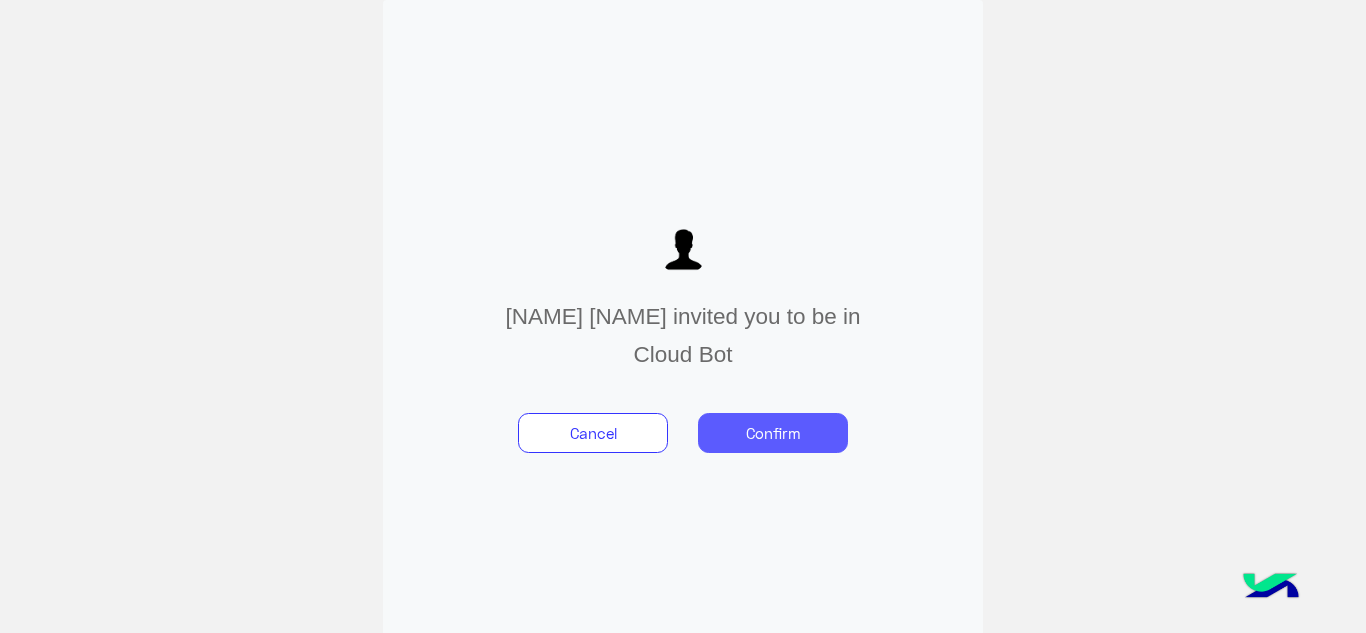 click on "Confirm" 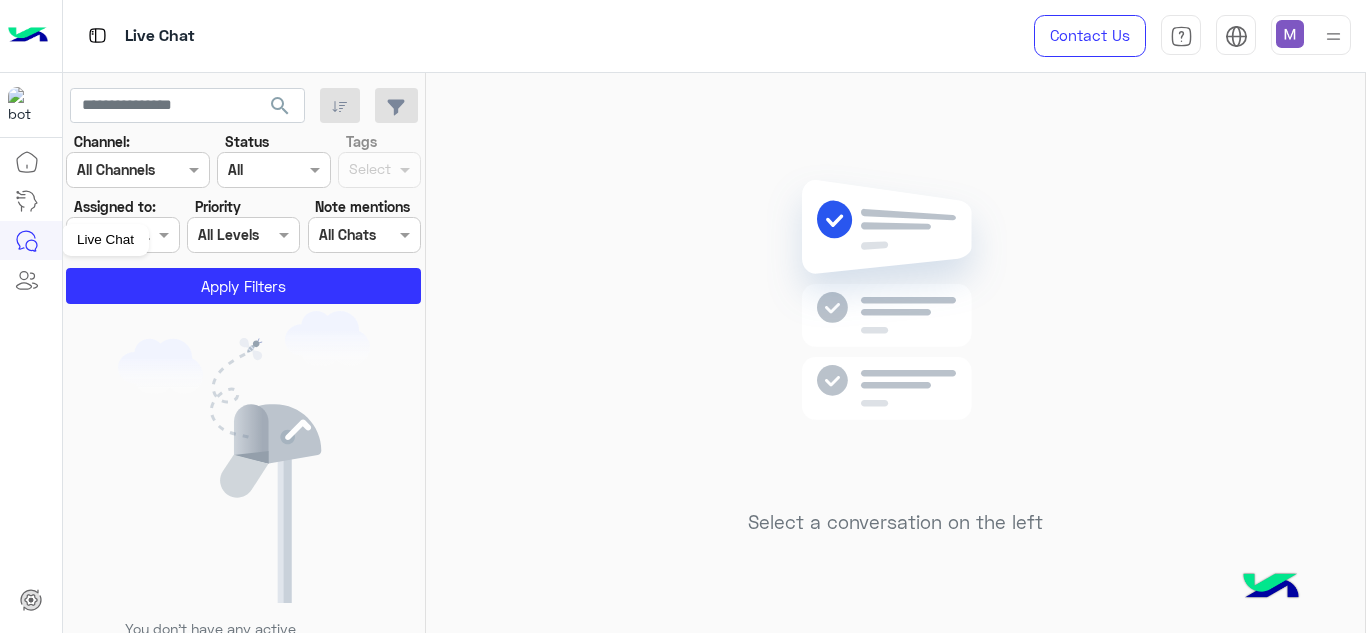 click 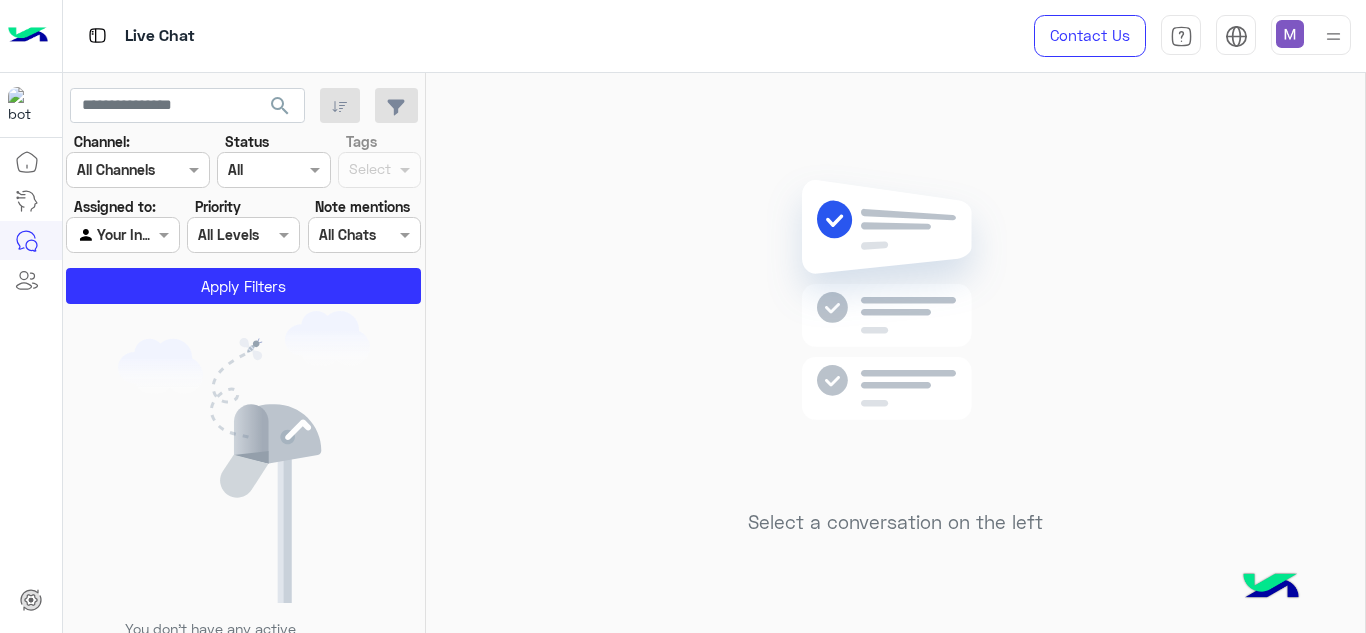 click at bounding box center (1333, 36) 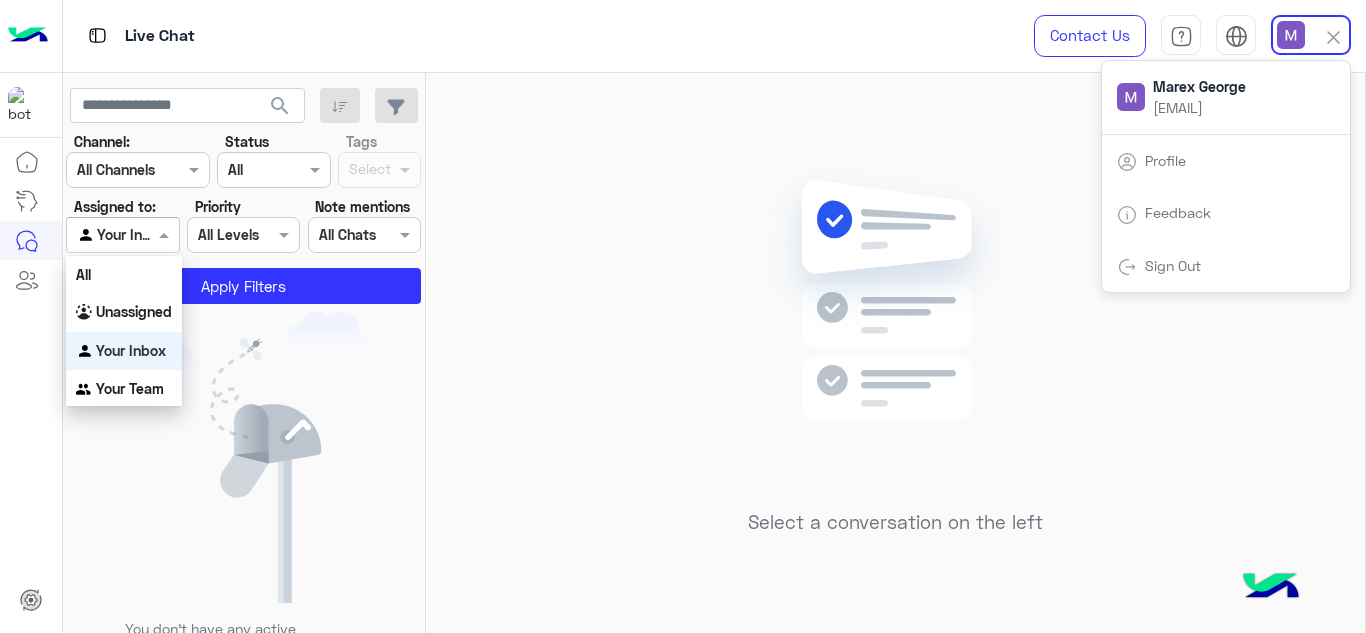 click at bounding box center (166, 234) 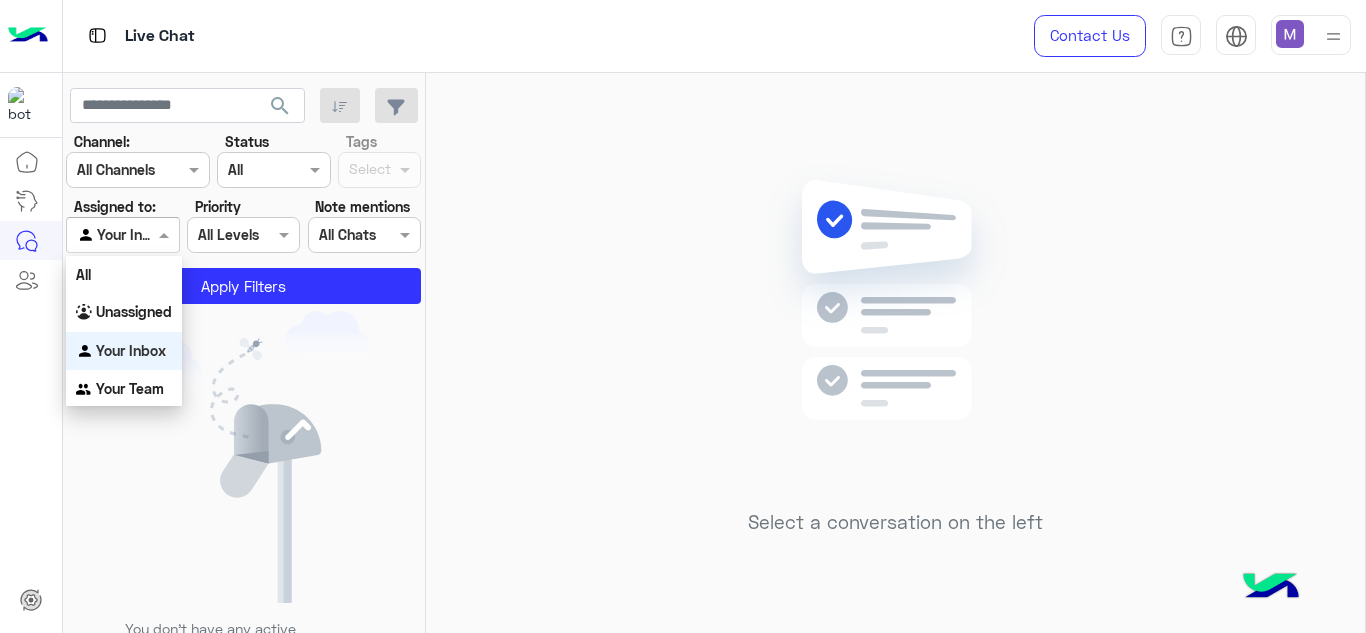 click on "Your Inbox" at bounding box center [131, 350] 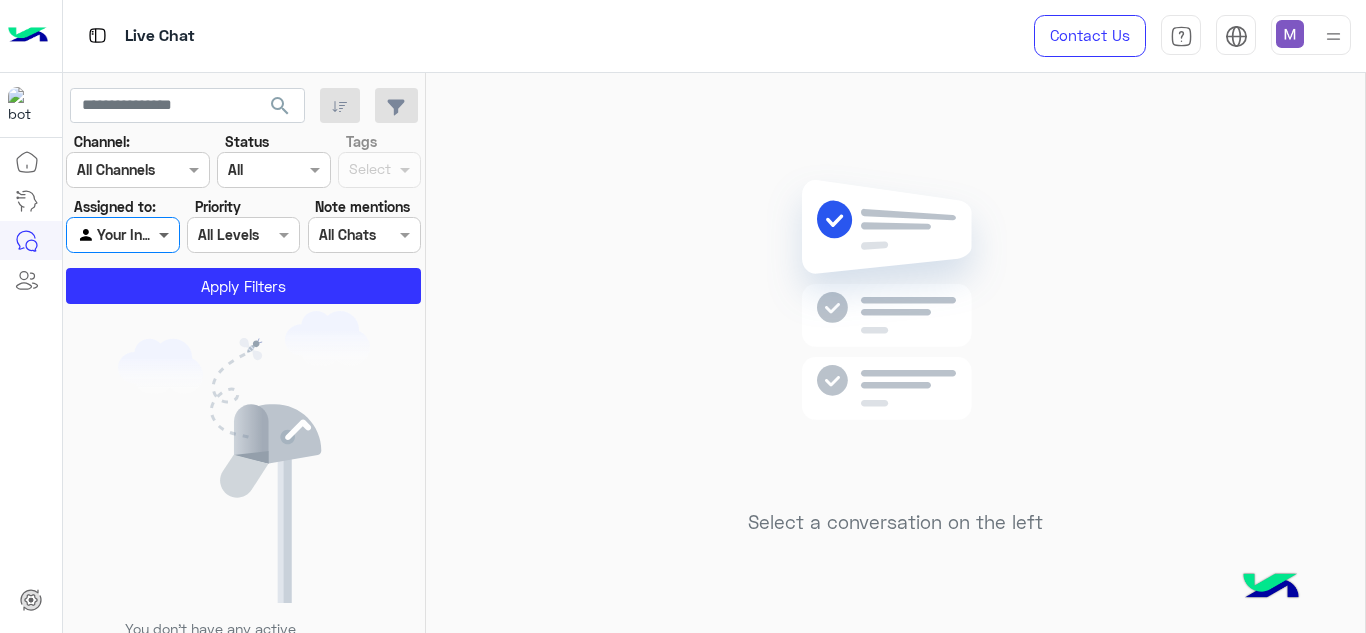 click at bounding box center [166, 234] 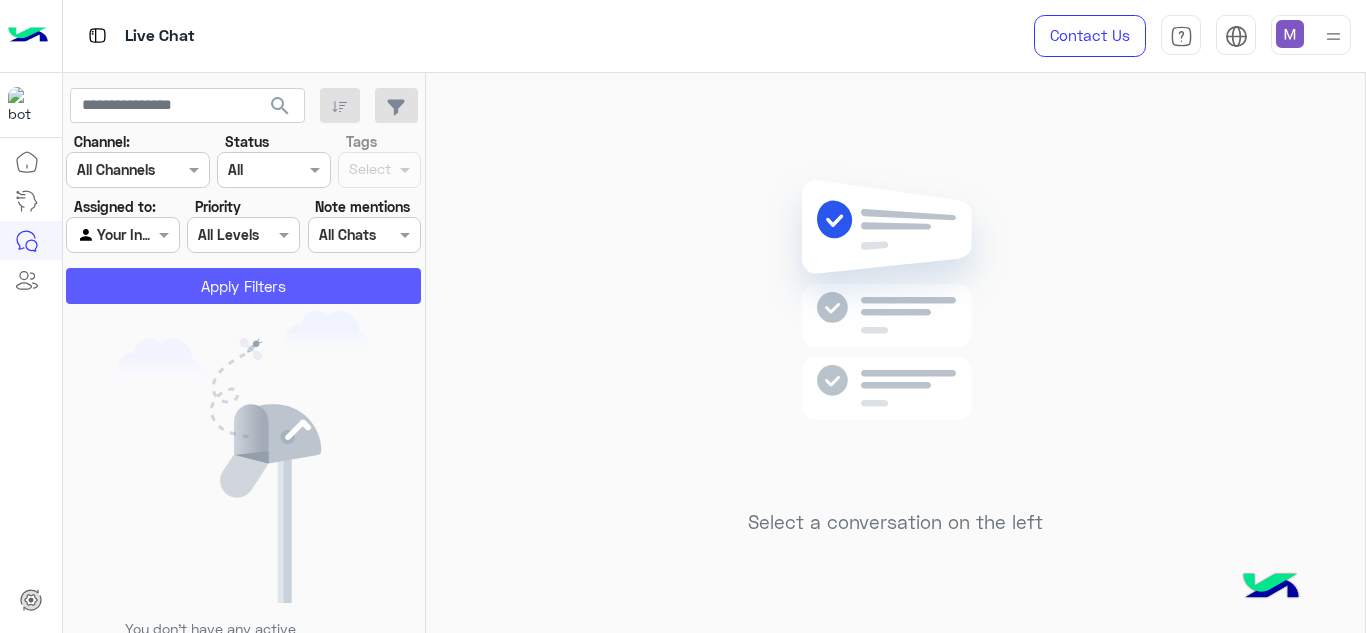 click on "Apply Filters" 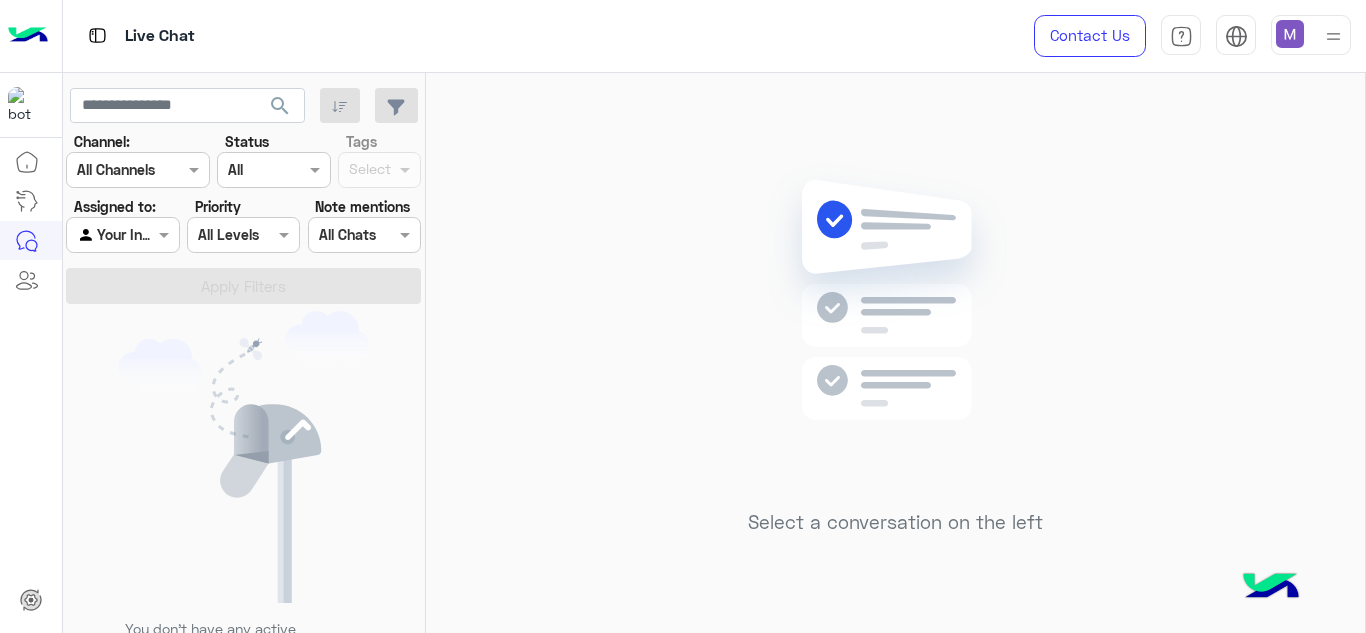 click at bounding box center [1333, 36] 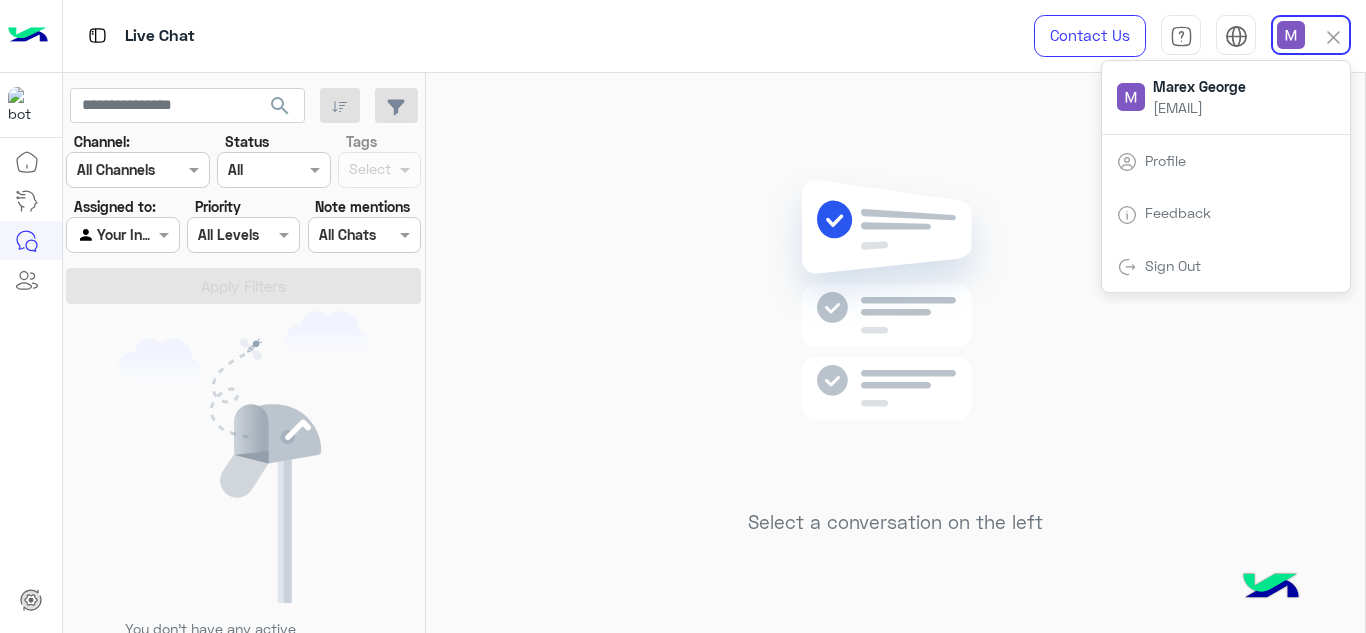 click on "Profile" at bounding box center [1165, 160] 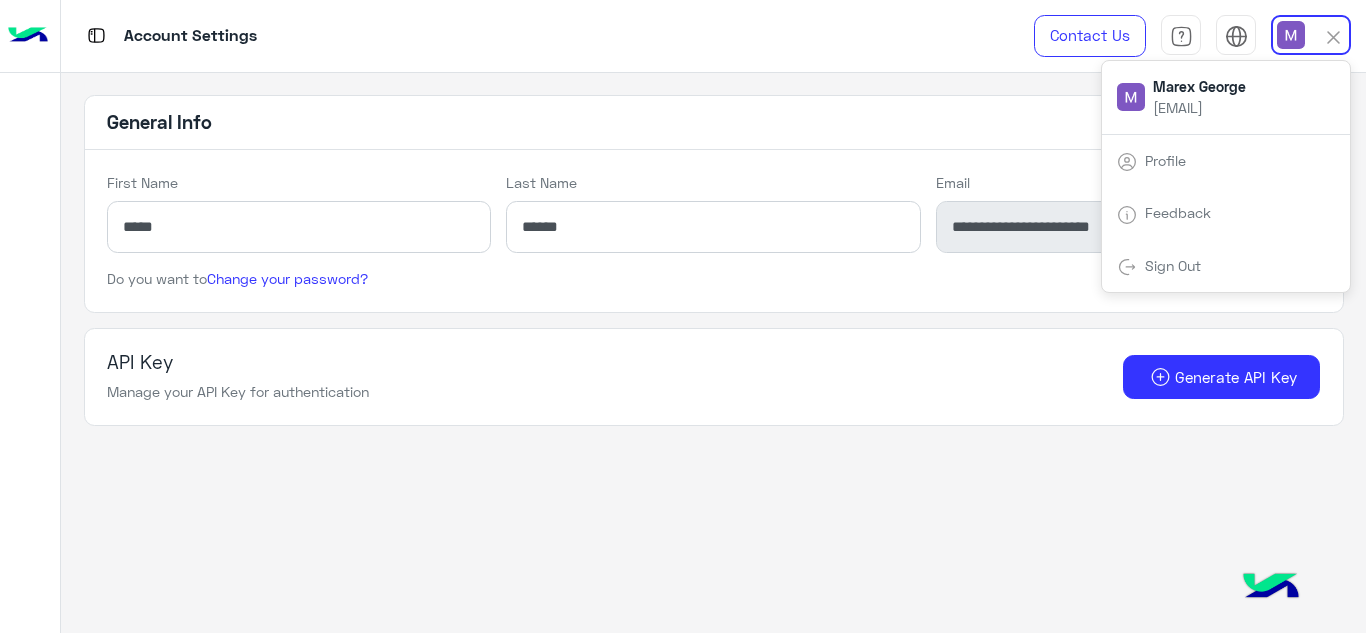 click on "API Key Manage your API Key for authentication  Generate API Key" 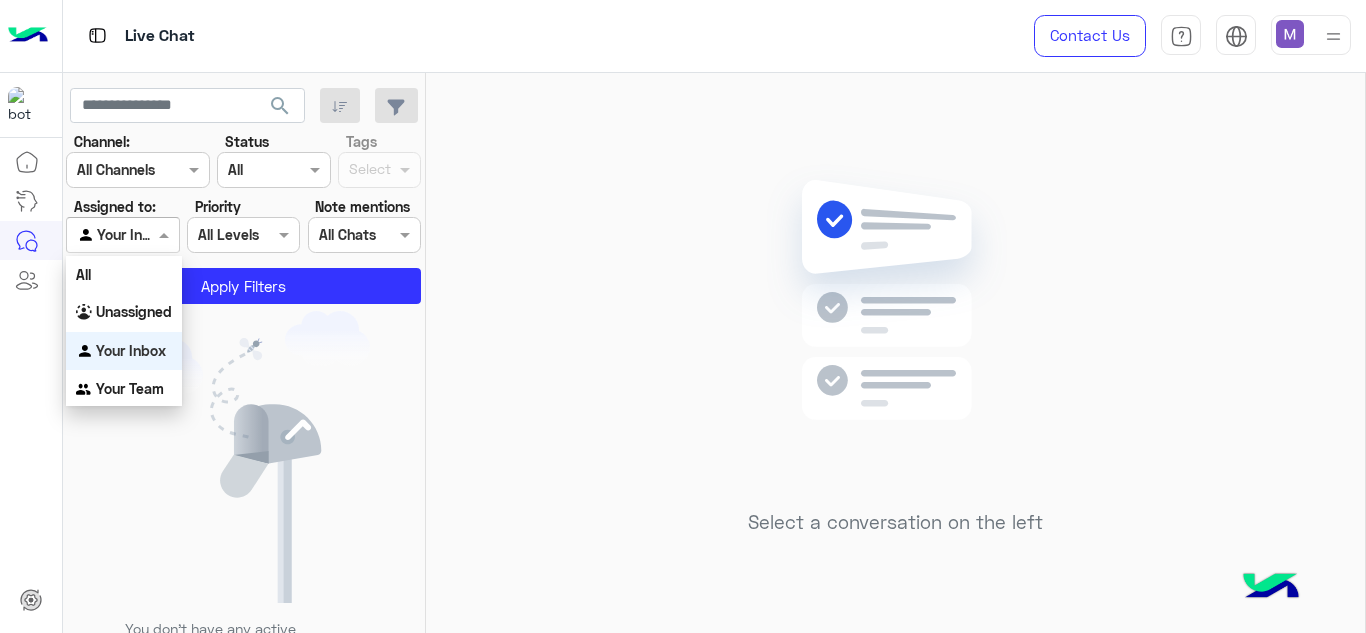 click at bounding box center [166, 234] 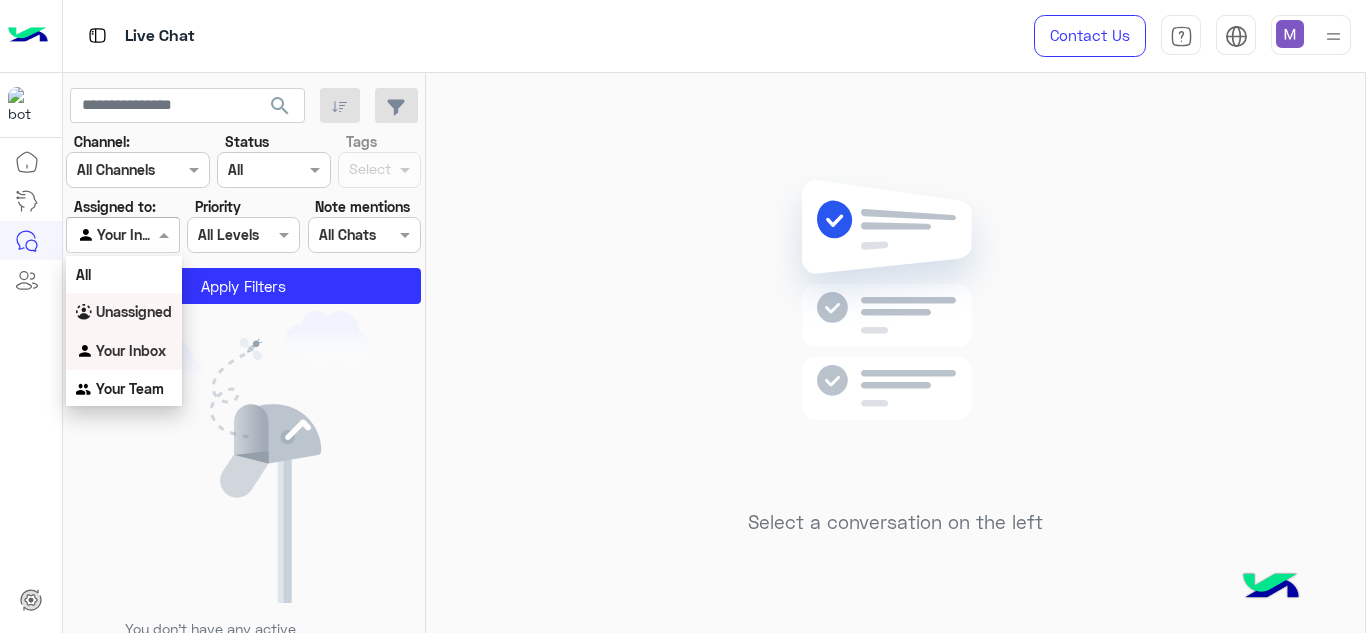 click 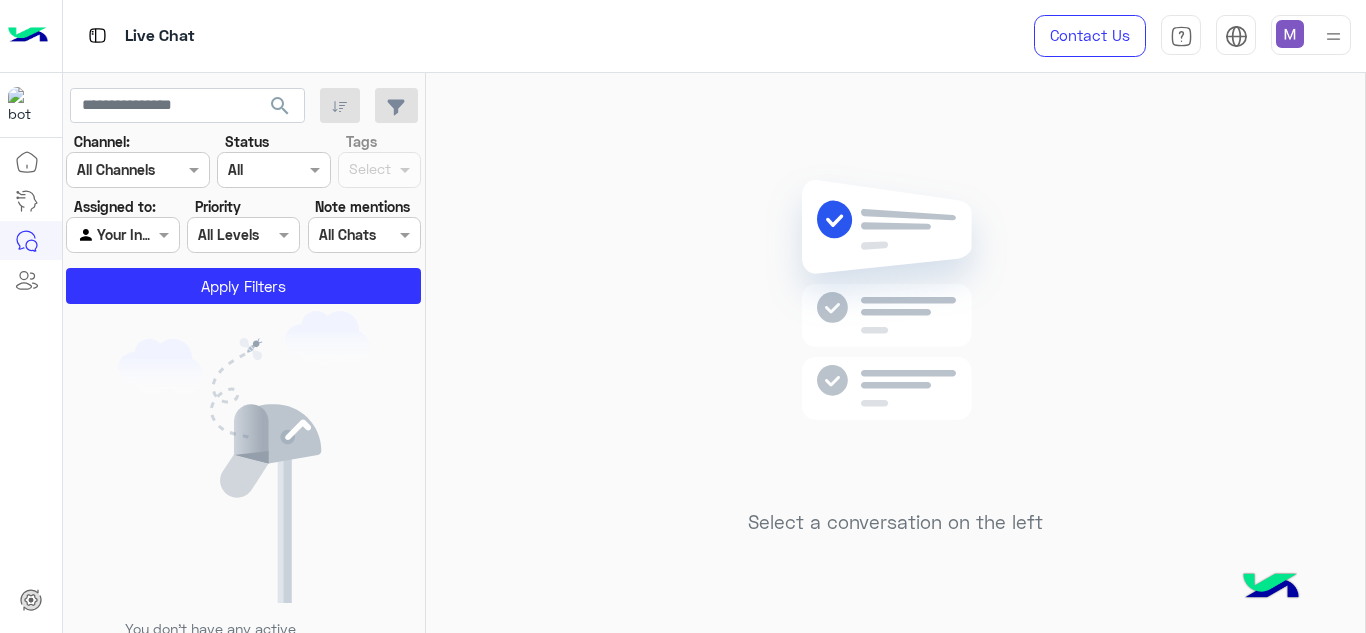 click at bounding box center [1311, 35] 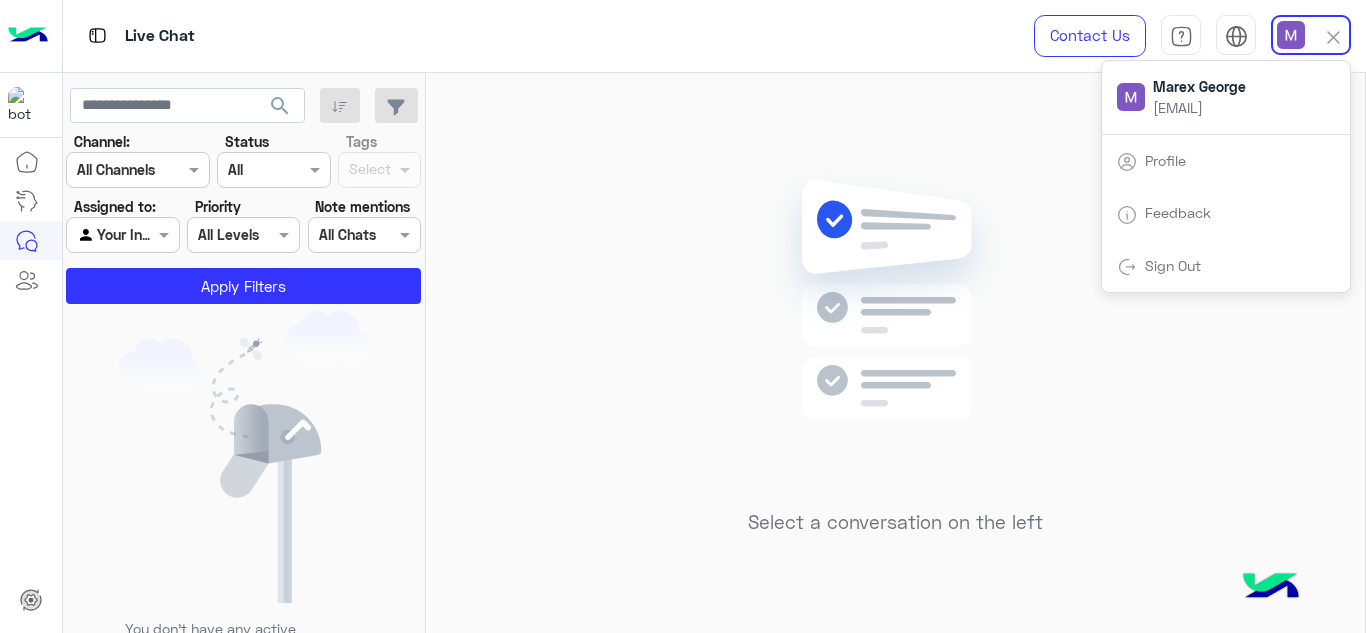 click 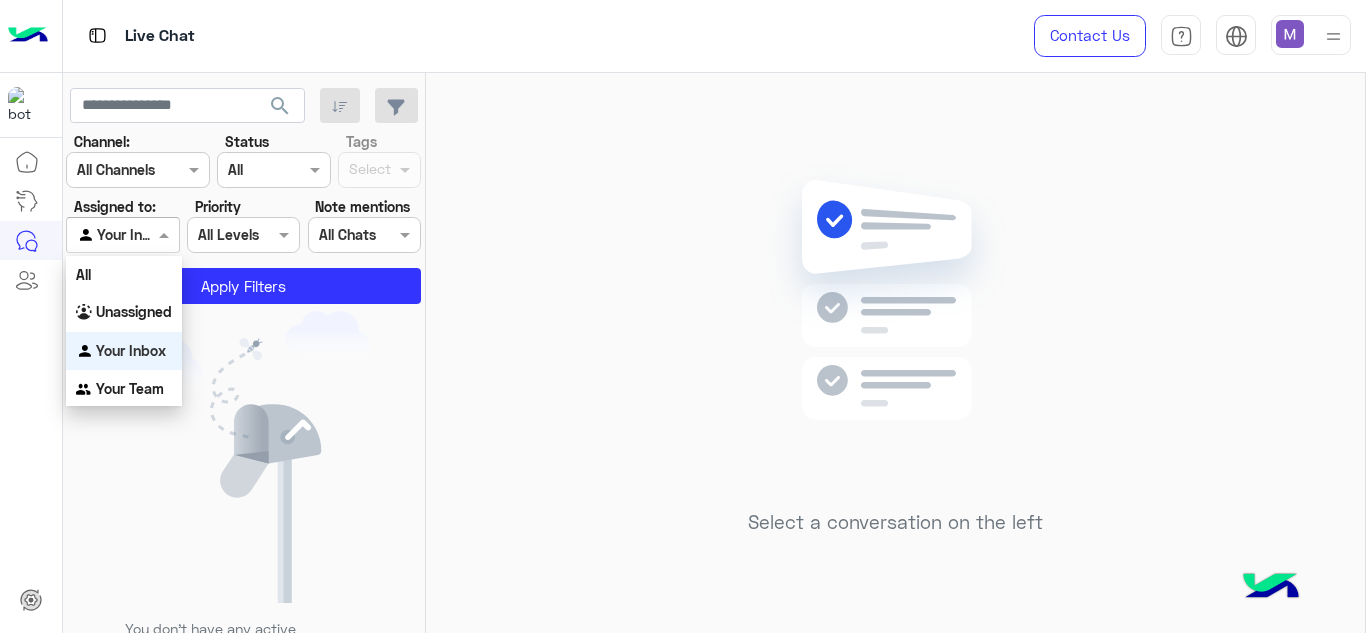 click at bounding box center (100, 235) 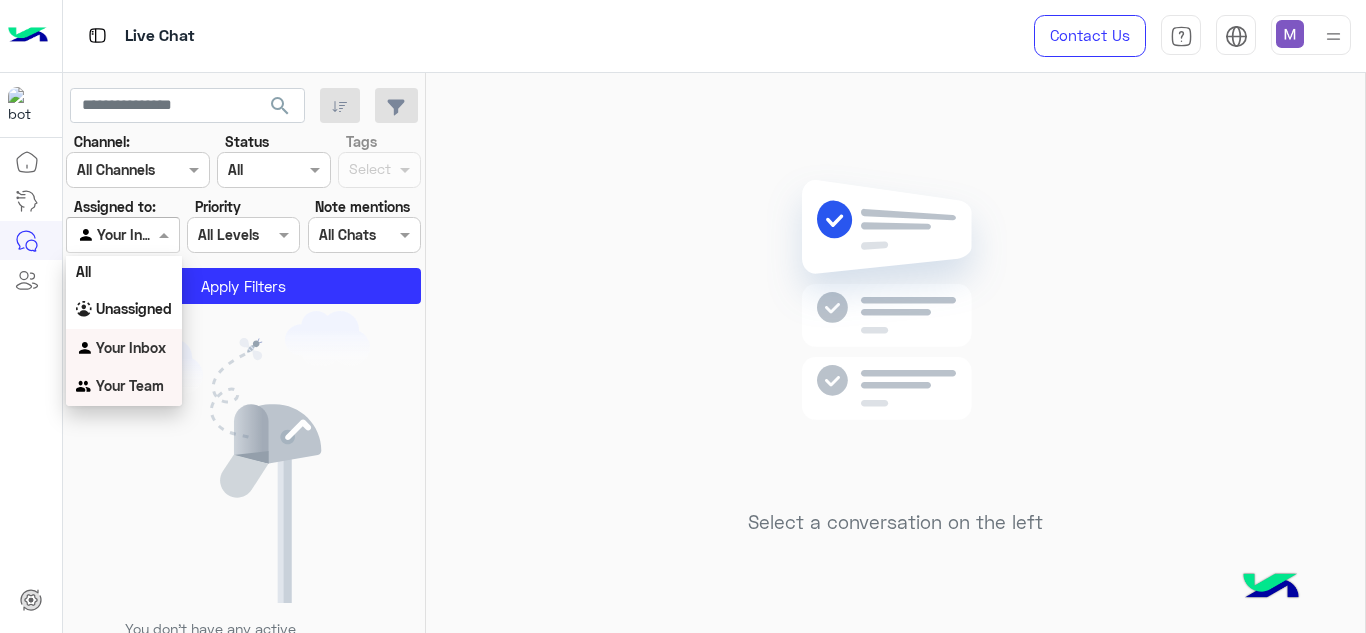 click on "Your Team" at bounding box center (130, 385) 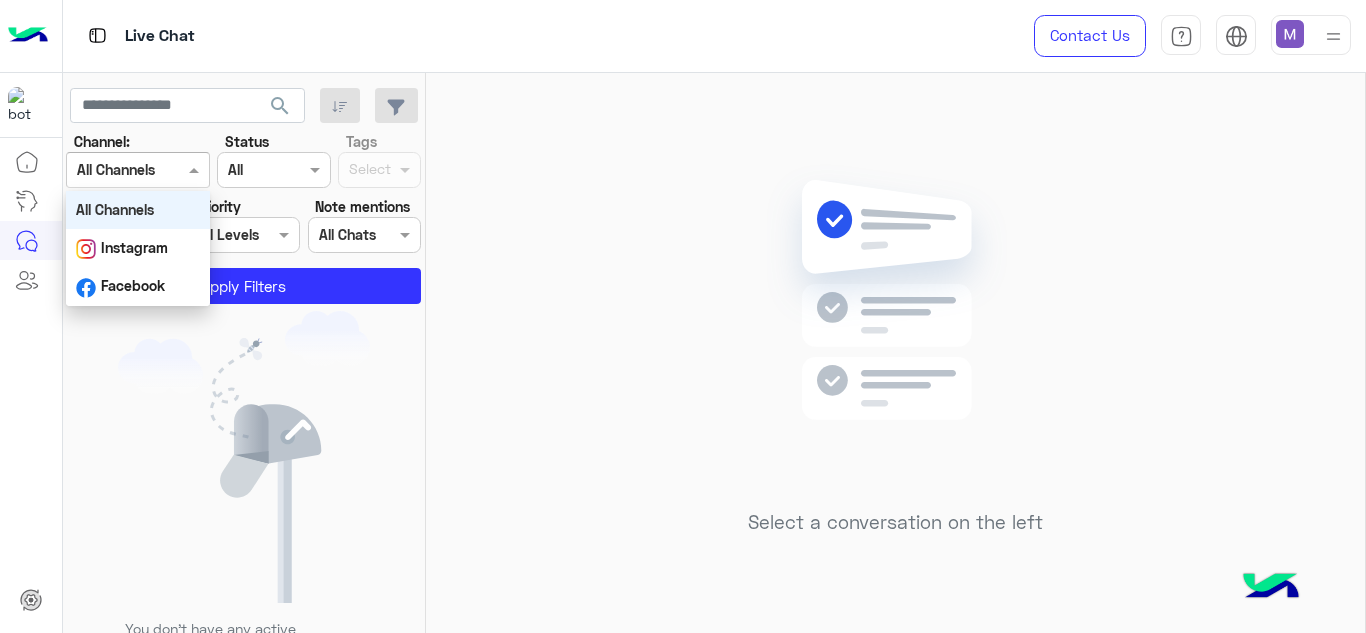 click at bounding box center (113, 170) 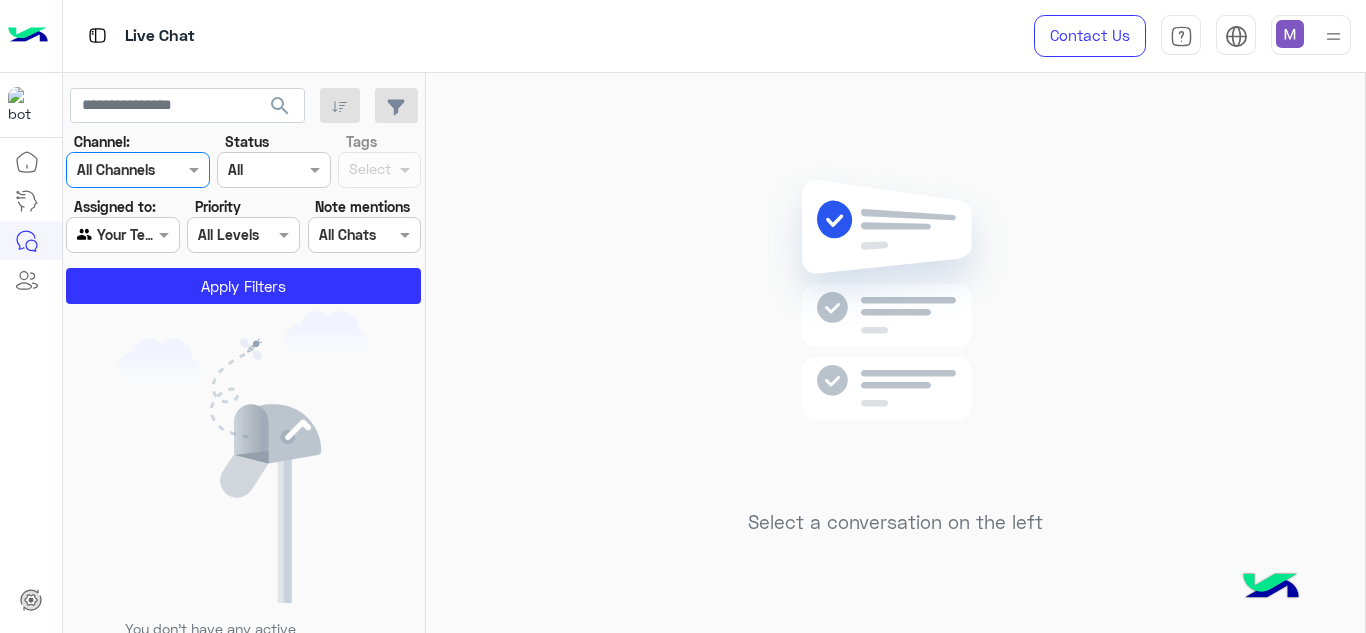 click at bounding box center (113, 170) 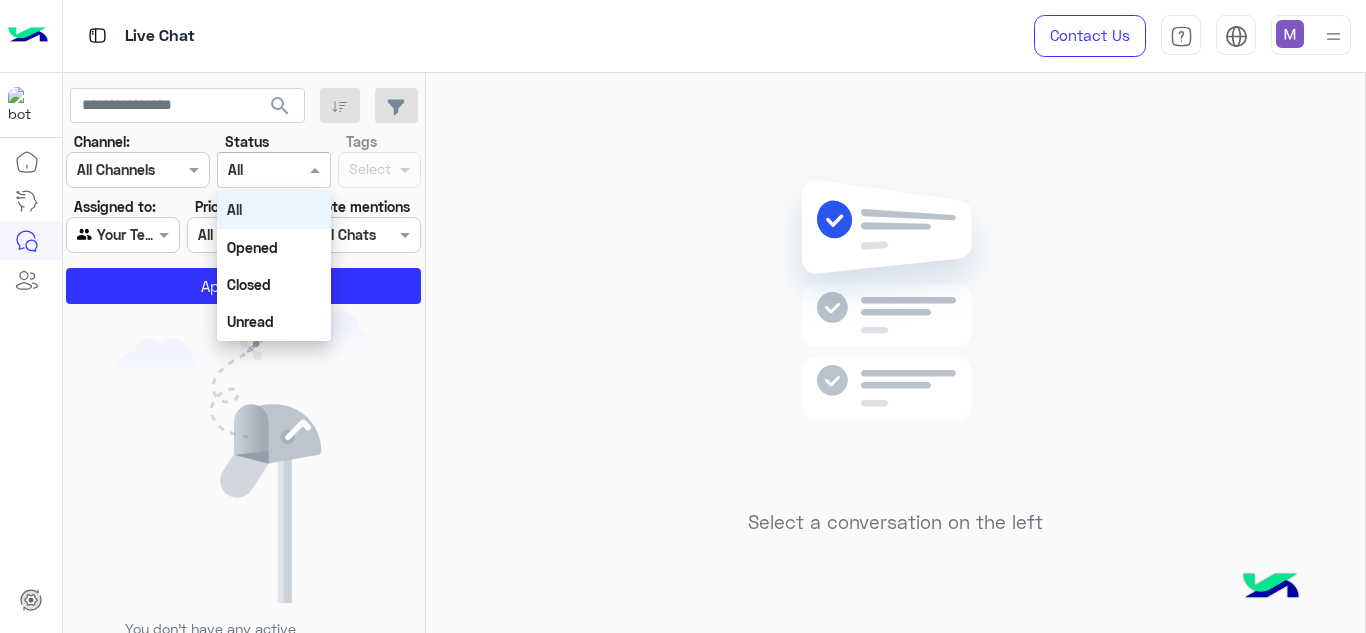 click at bounding box center [251, 170] 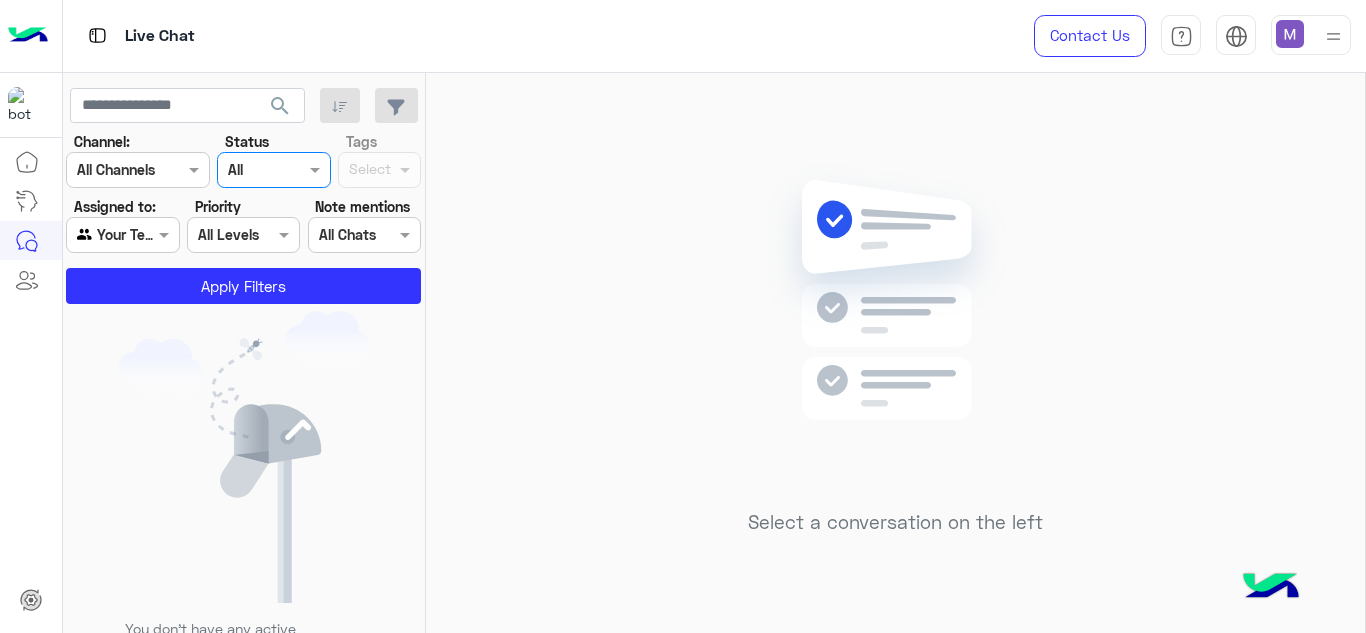 click at bounding box center (251, 170) 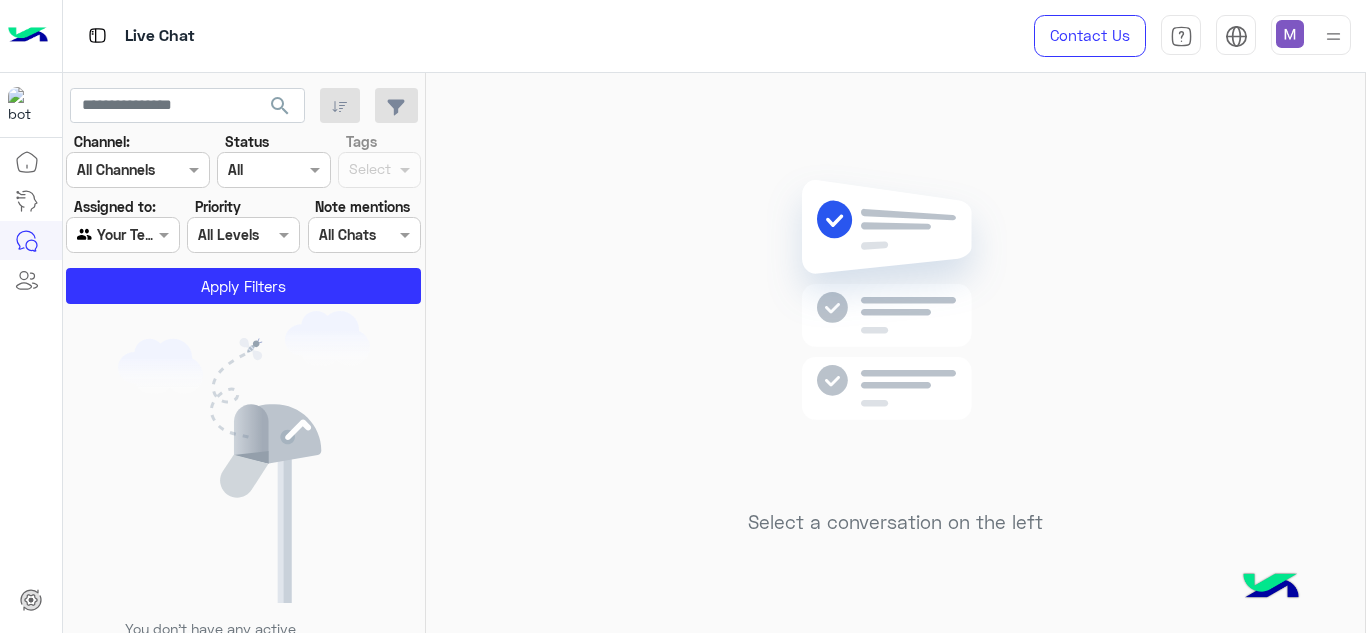 click at bounding box center [1333, 36] 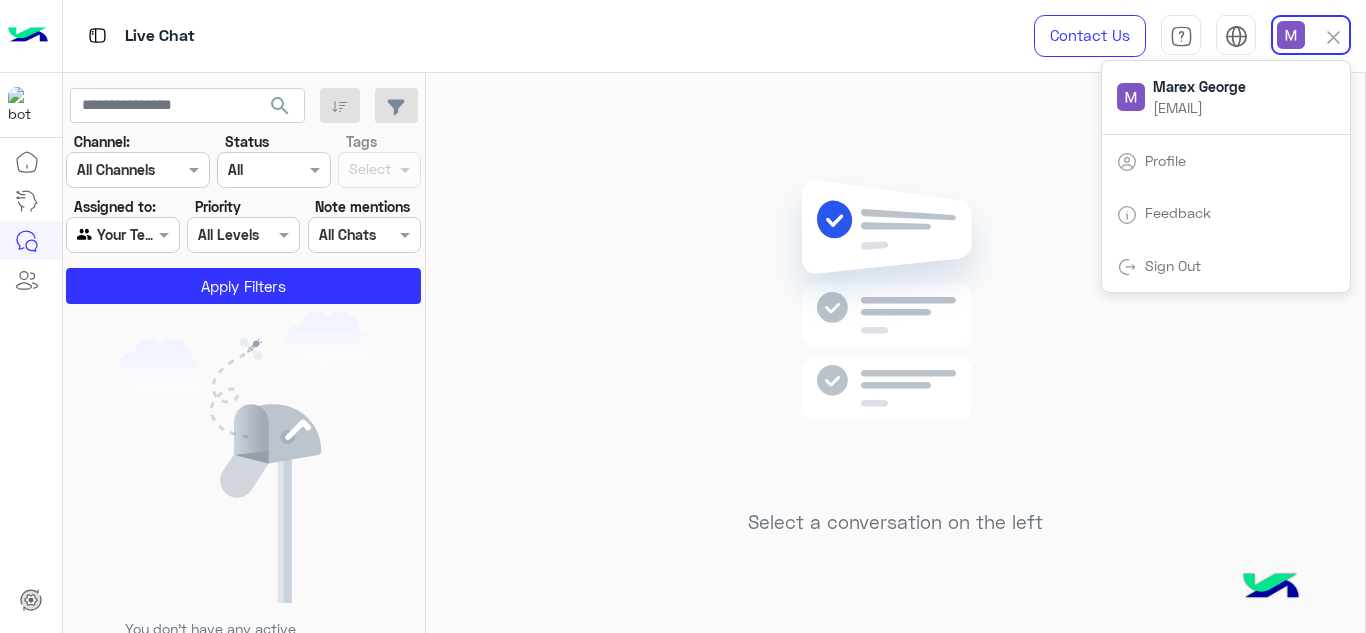 click at bounding box center [1333, 37] 